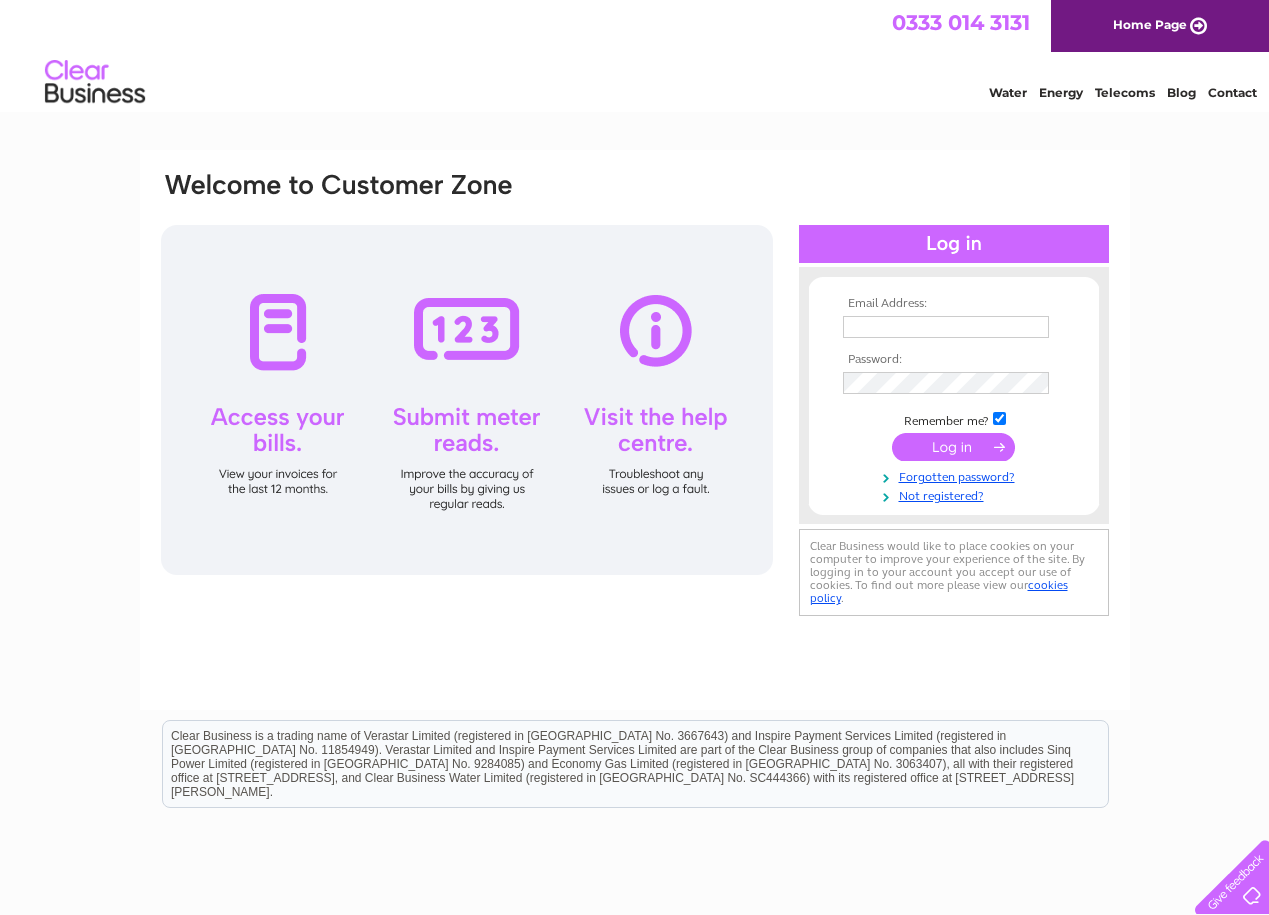 scroll, scrollTop: 0, scrollLeft: 0, axis: both 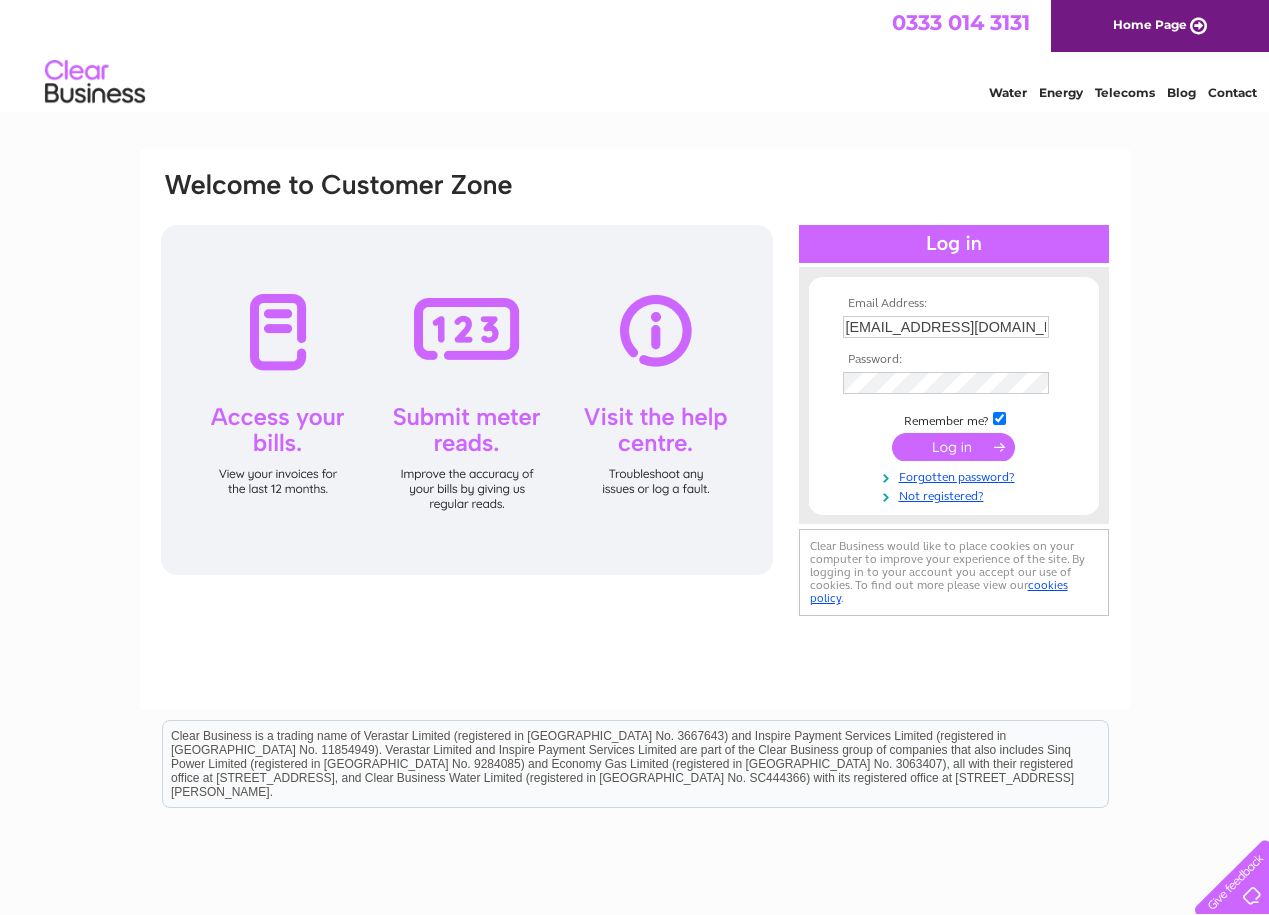 click at bounding box center [953, 447] 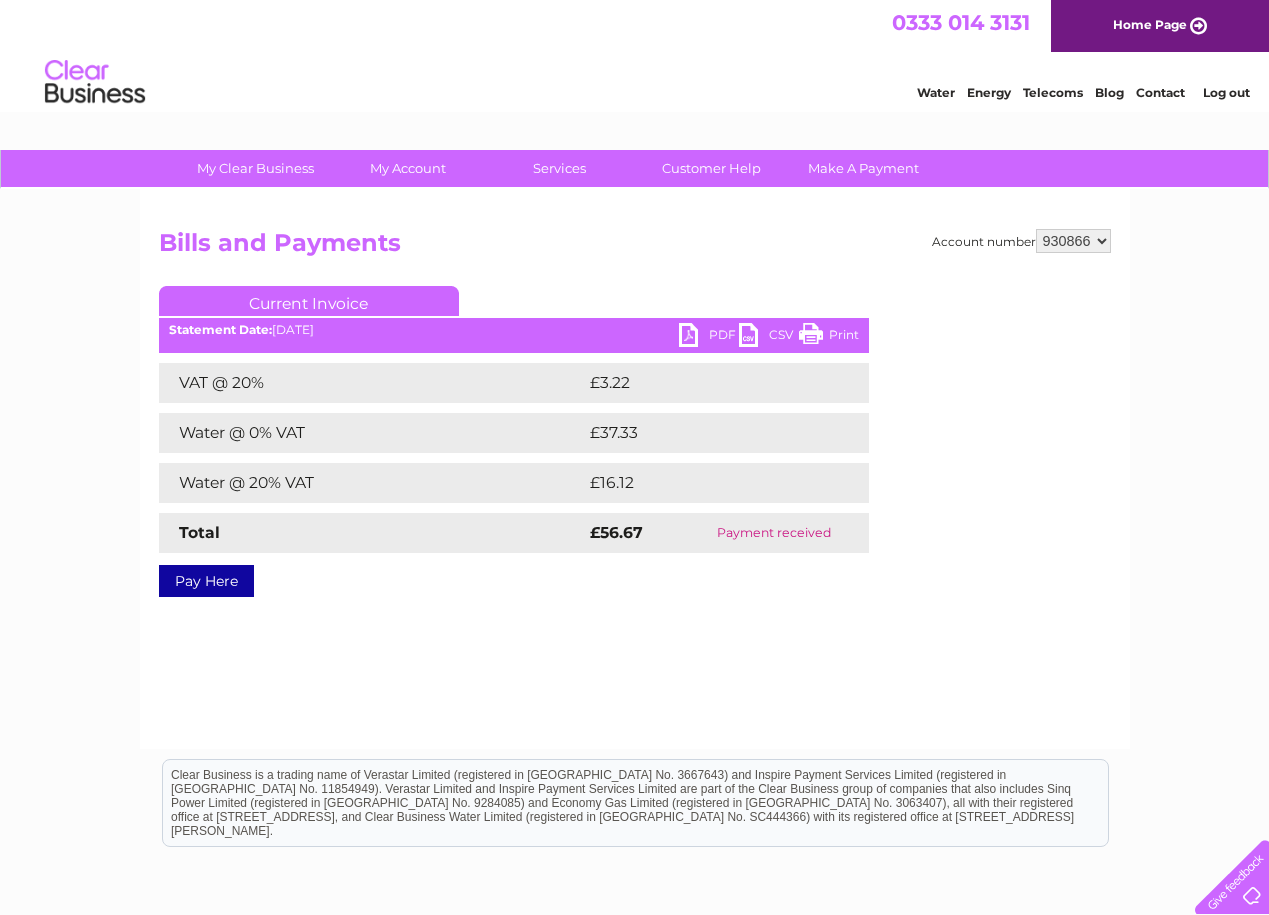scroll, scrollTop: 0, scrollLeft: 0, axis: both 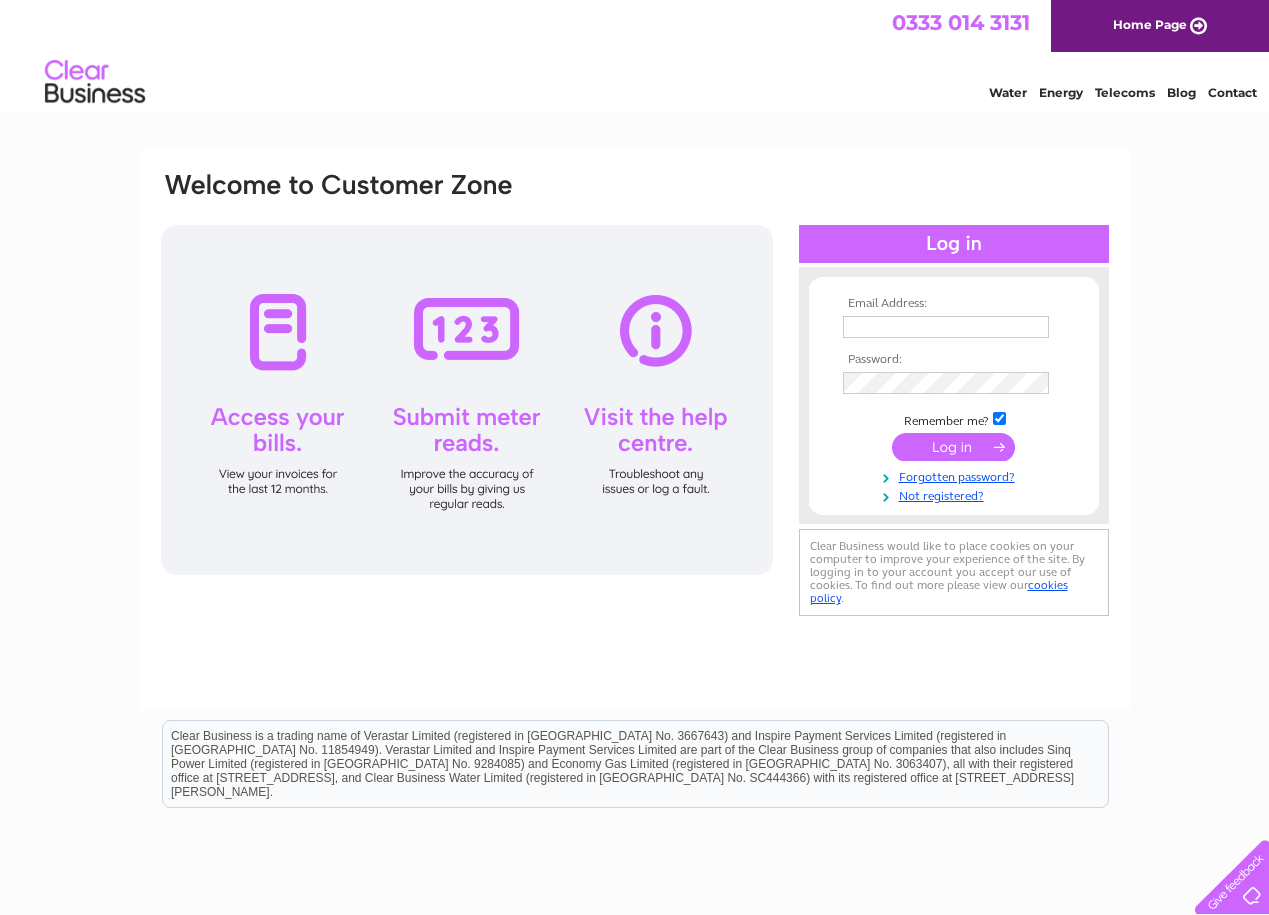 type on "strathbogieflooring@hotmail.co.uk" 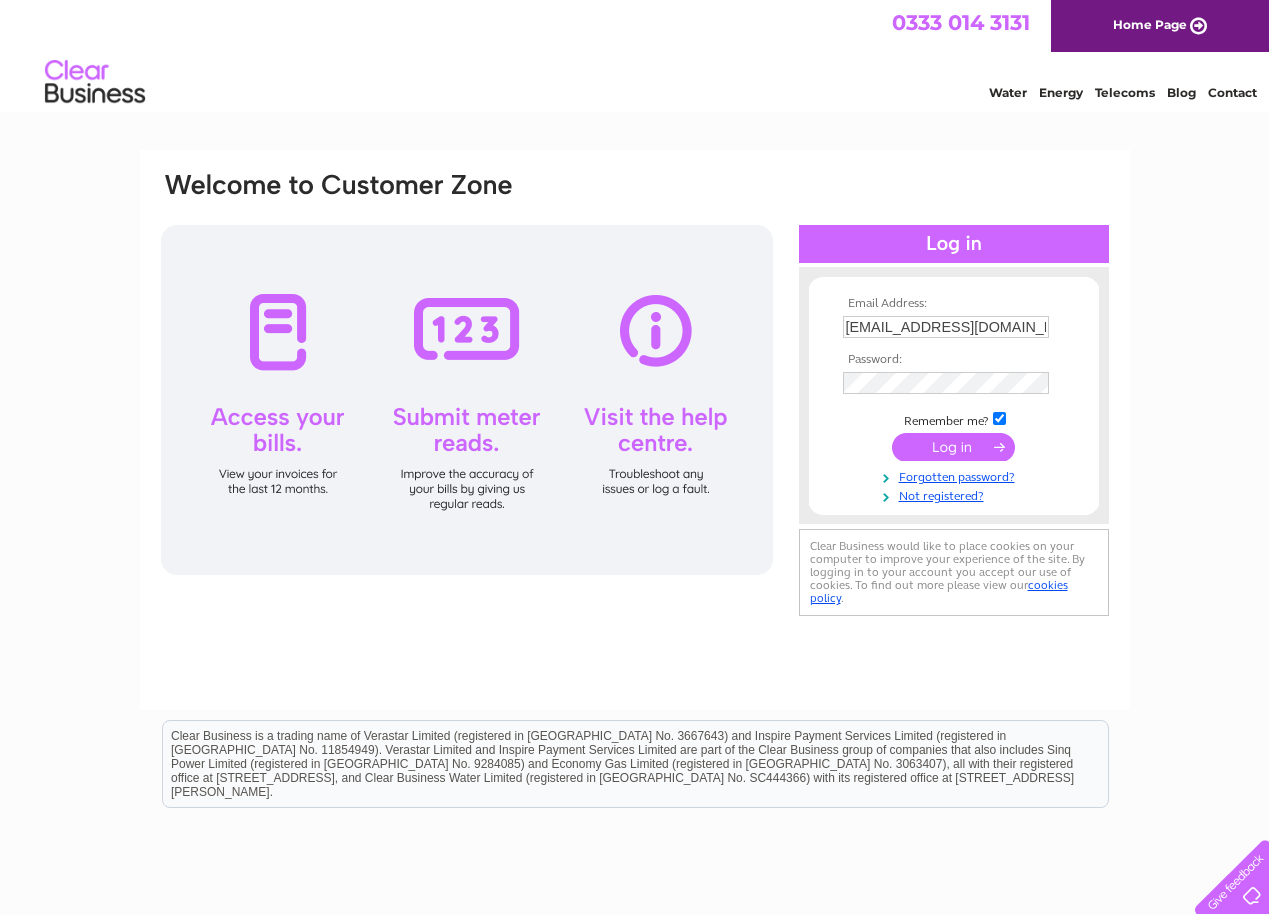 click at bounding box center [953, 447] 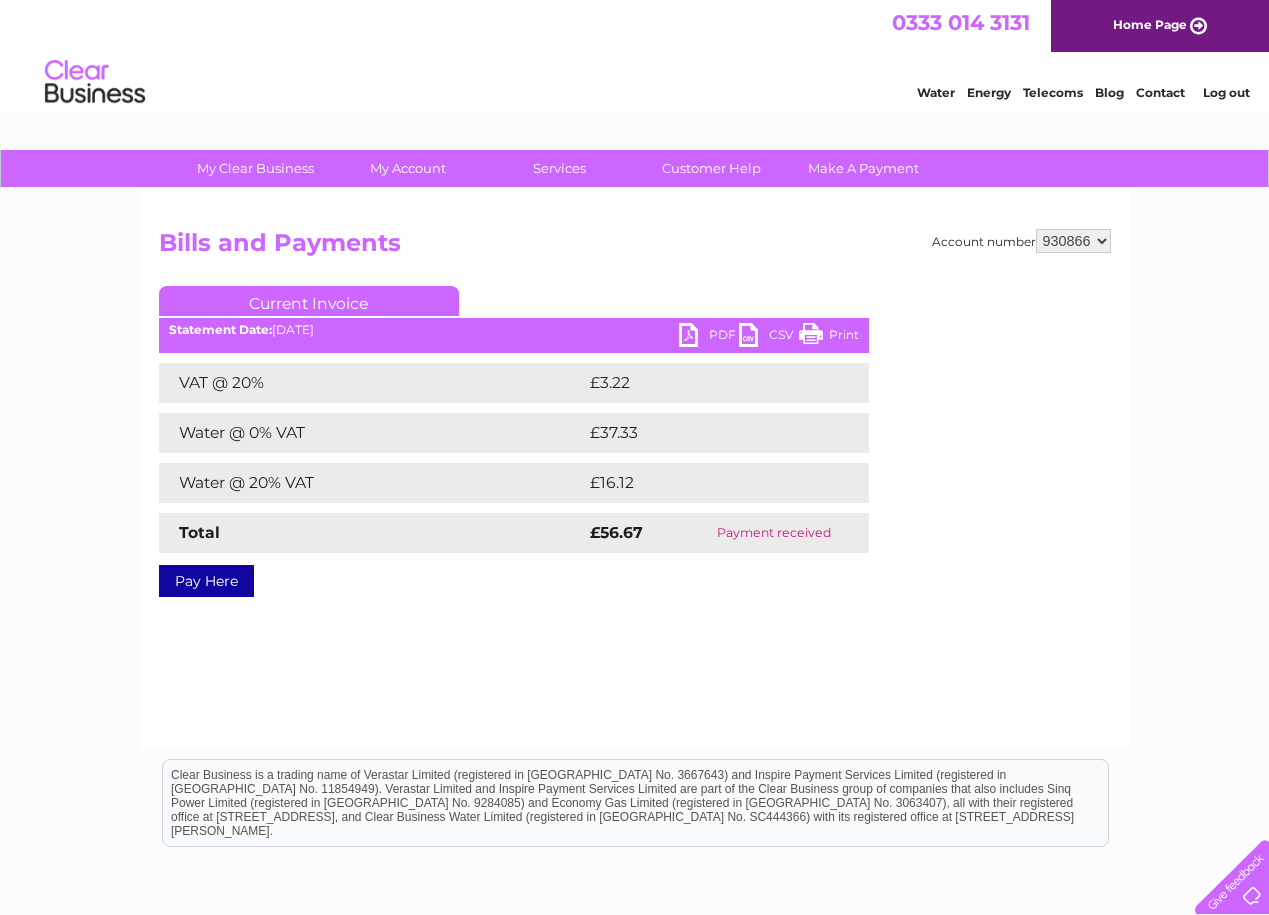 scroll, scrollTop: 0, scrollLeft: 0, axis: both 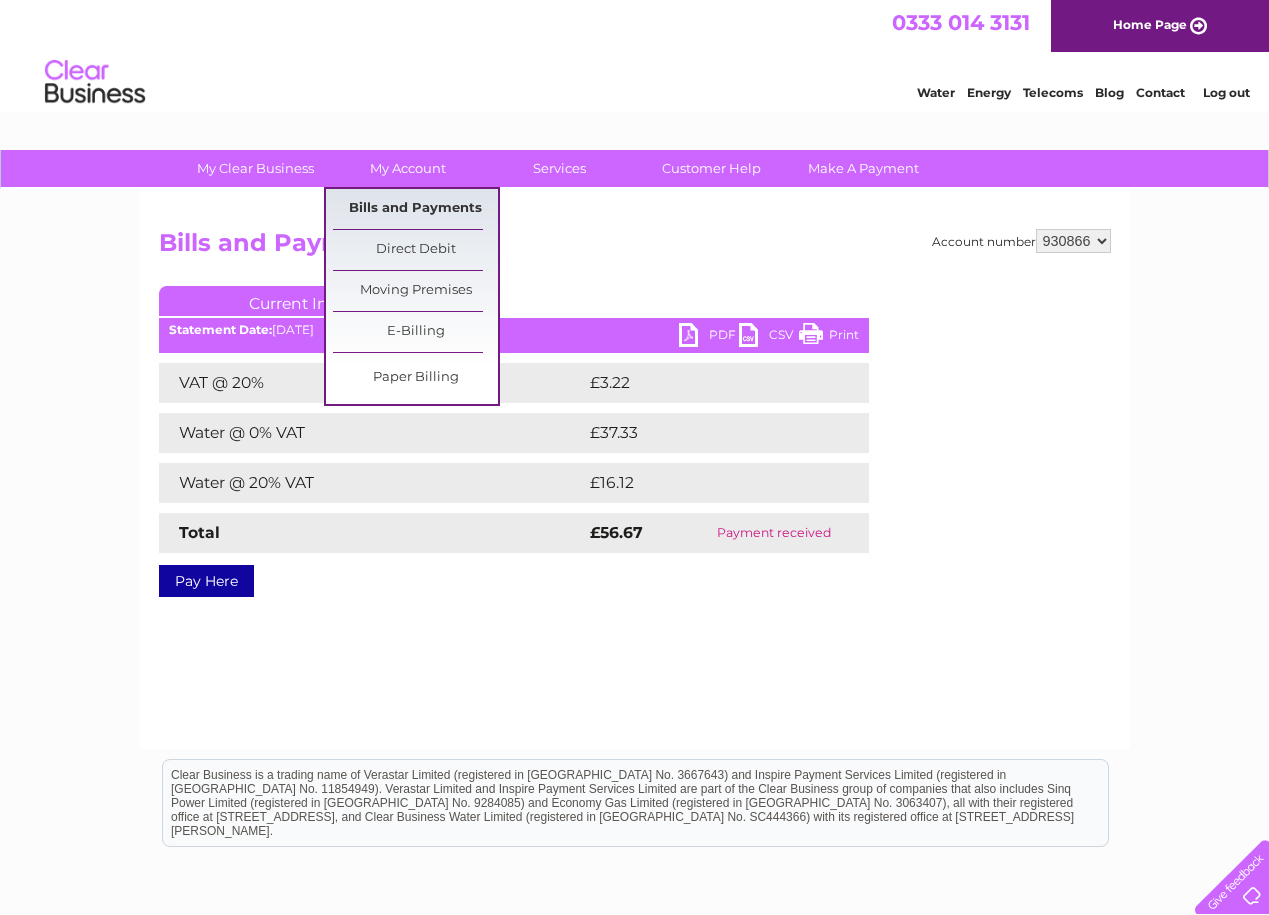 click on "Bills and Payments" at bounding box center (415, 209) 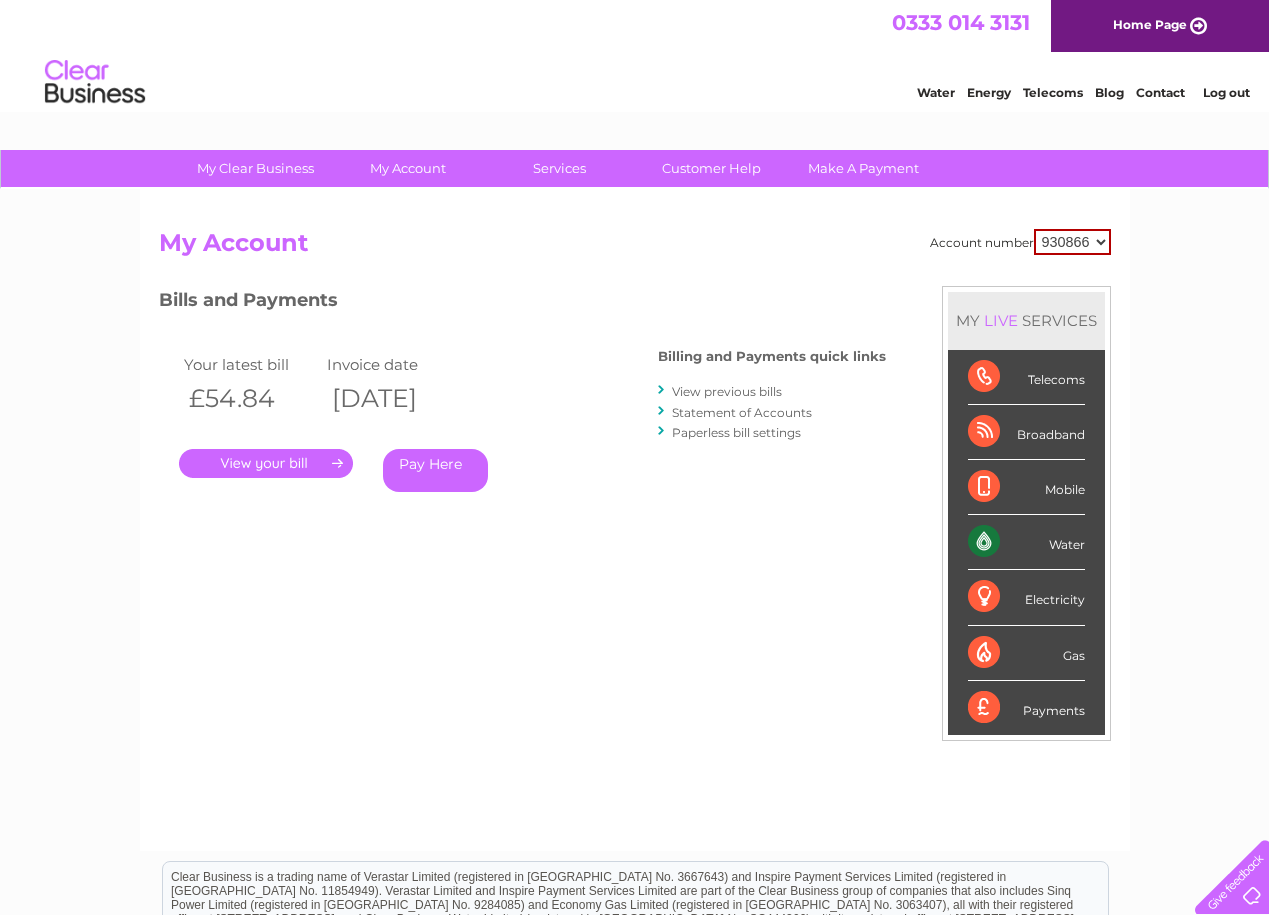 scroll, scrollTop: 0, scrollLeft: 0, axis: both 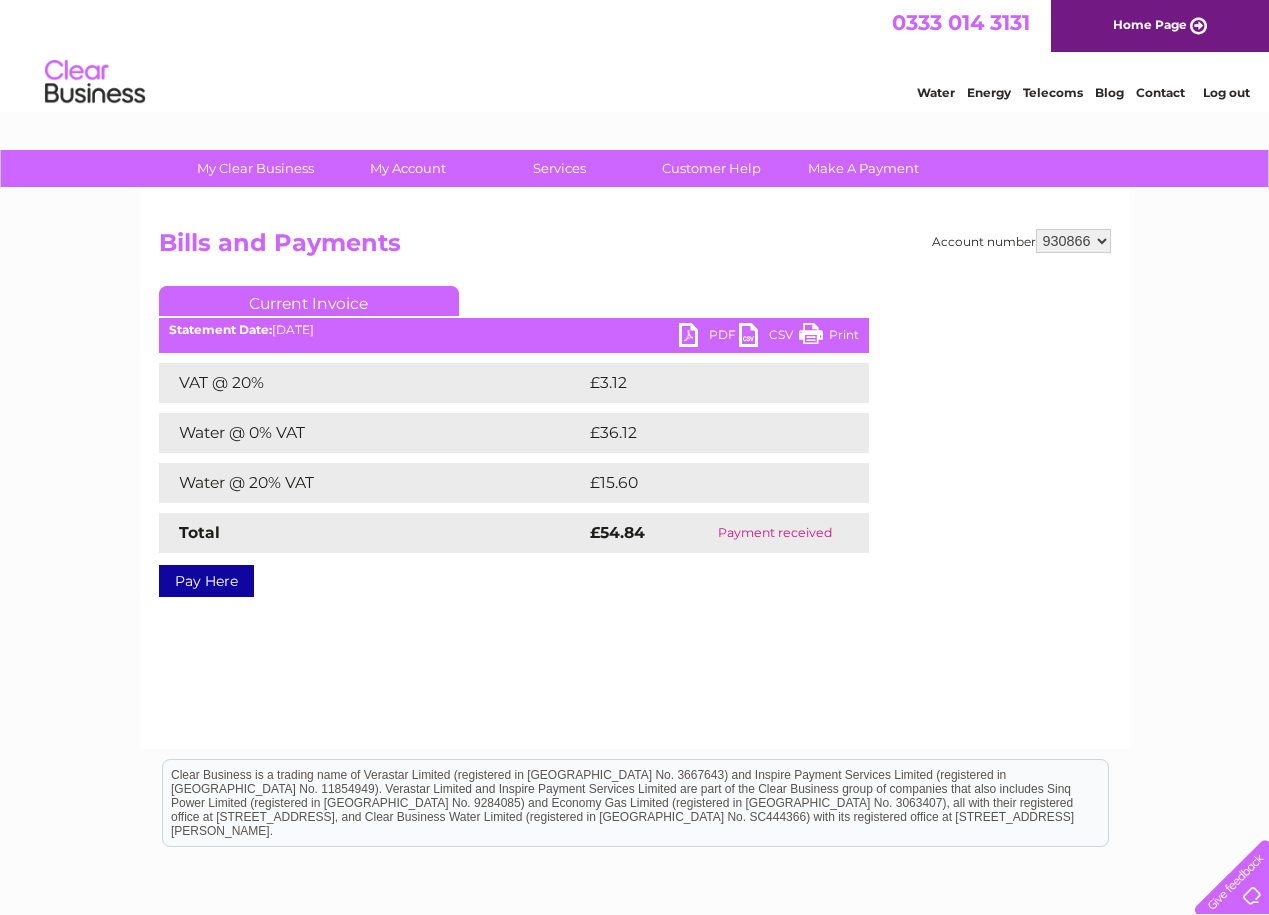 click on "PDF" at bounding box center (709, 337) 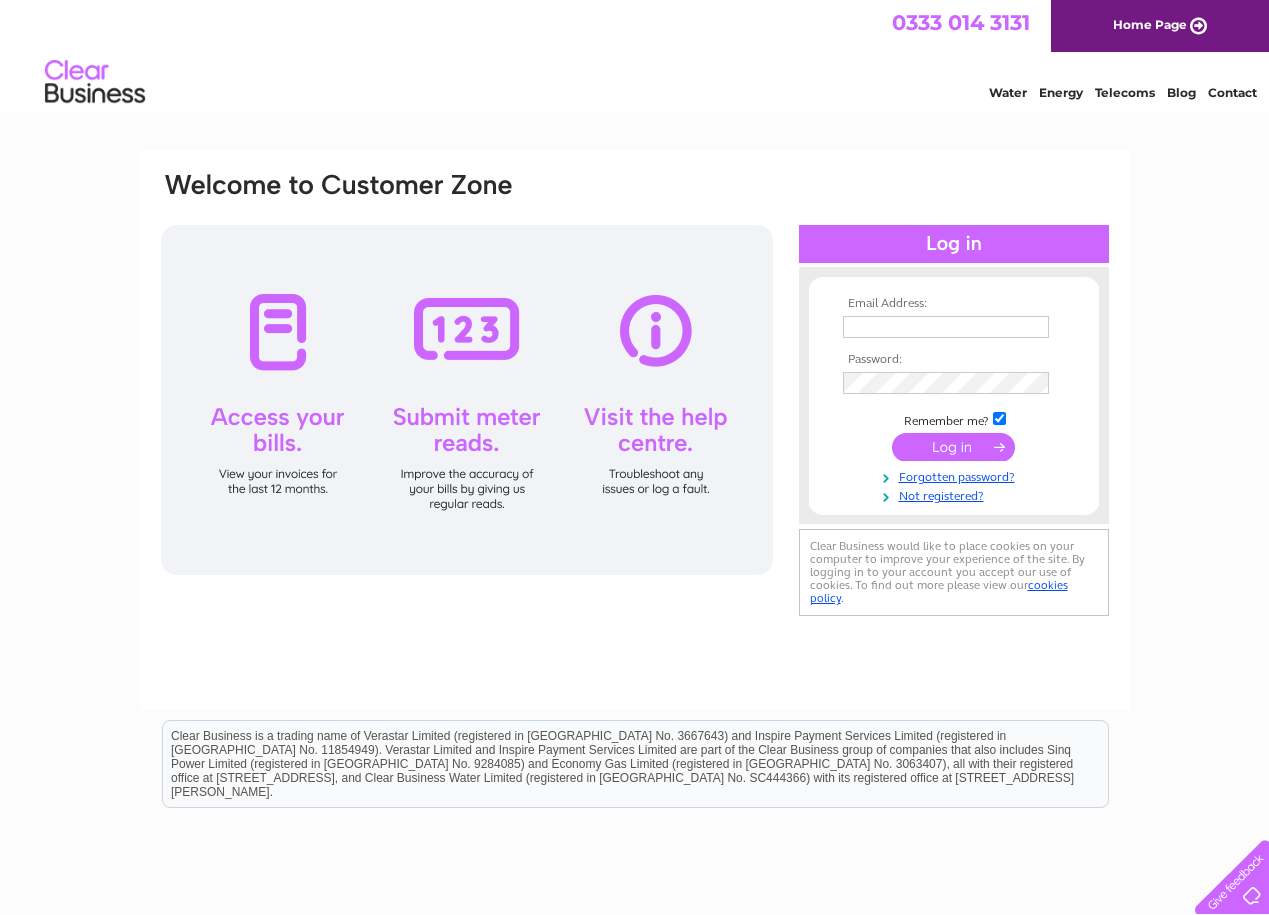 scroll, scrollTop: 0, scrollLeft: 0, axis: both 